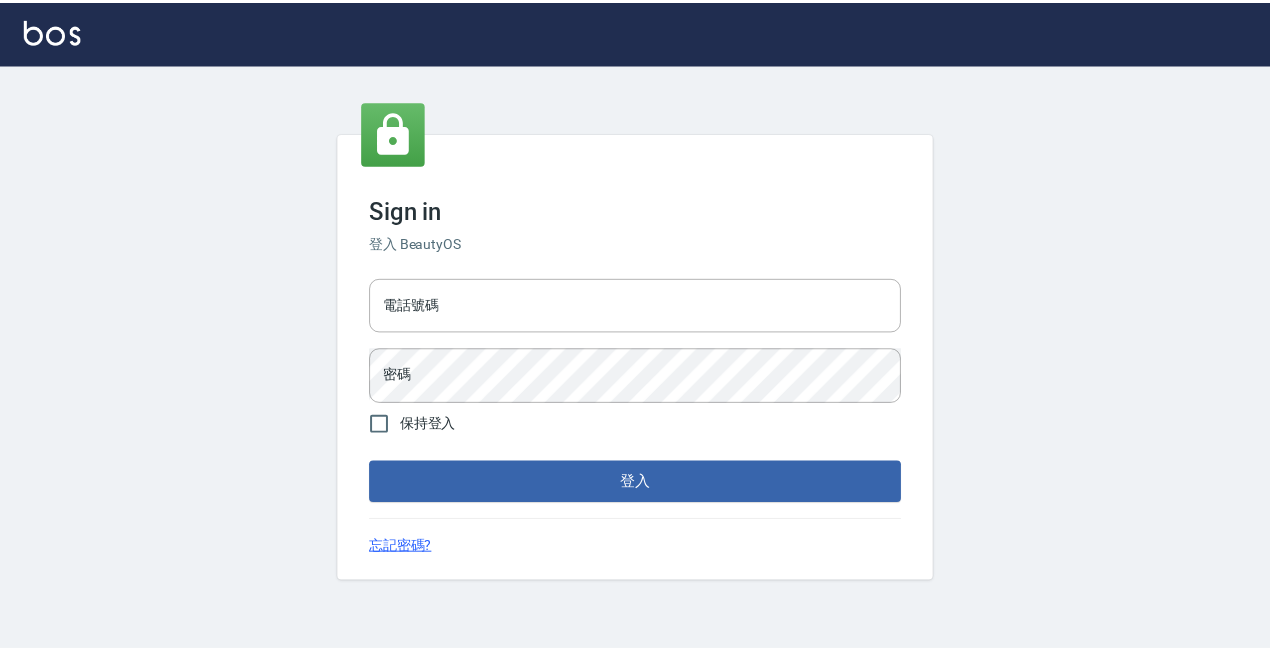 scroll, scrollTop: 0, scrollLeft: 0, axis: both 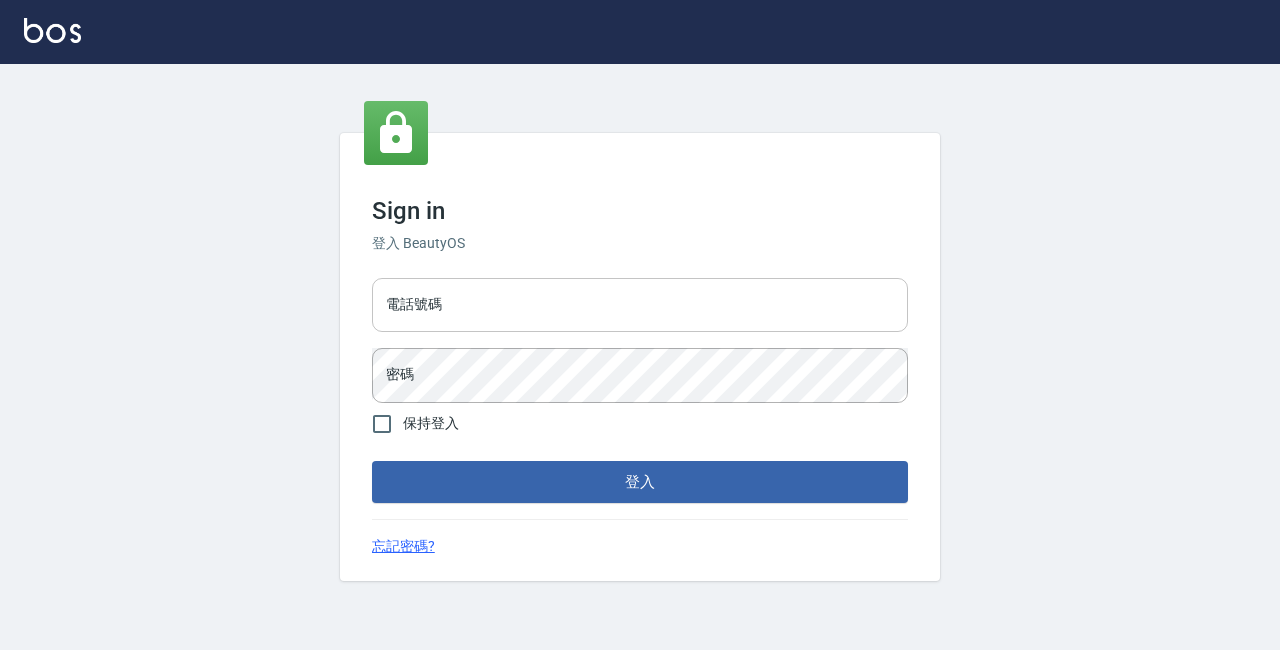 click on "電話號碼" at bounding box center (640, 305) 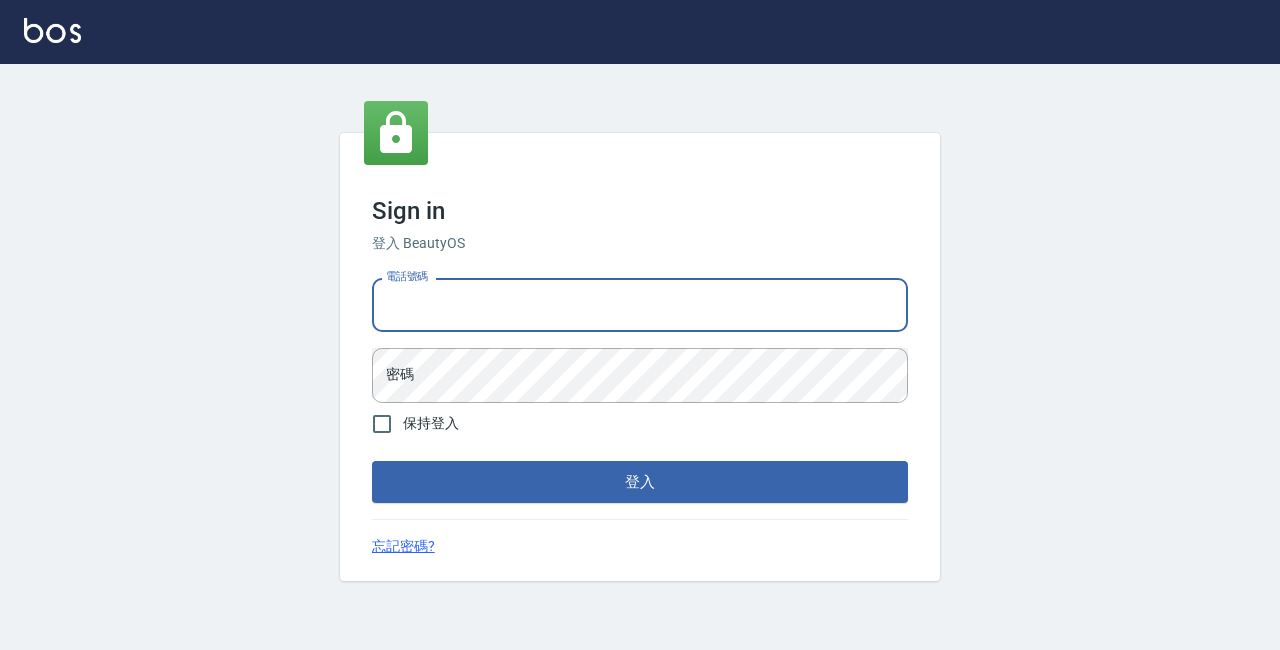 type on "89729295" 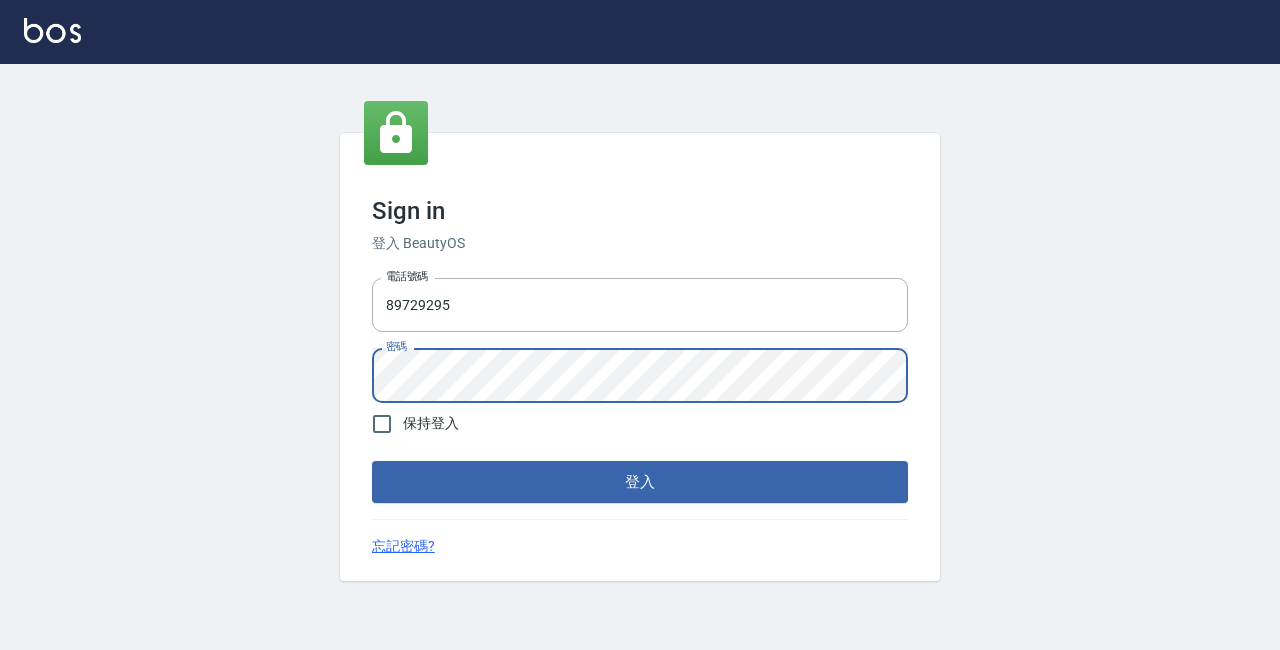click on "登入" at bounding box center [640, 482] 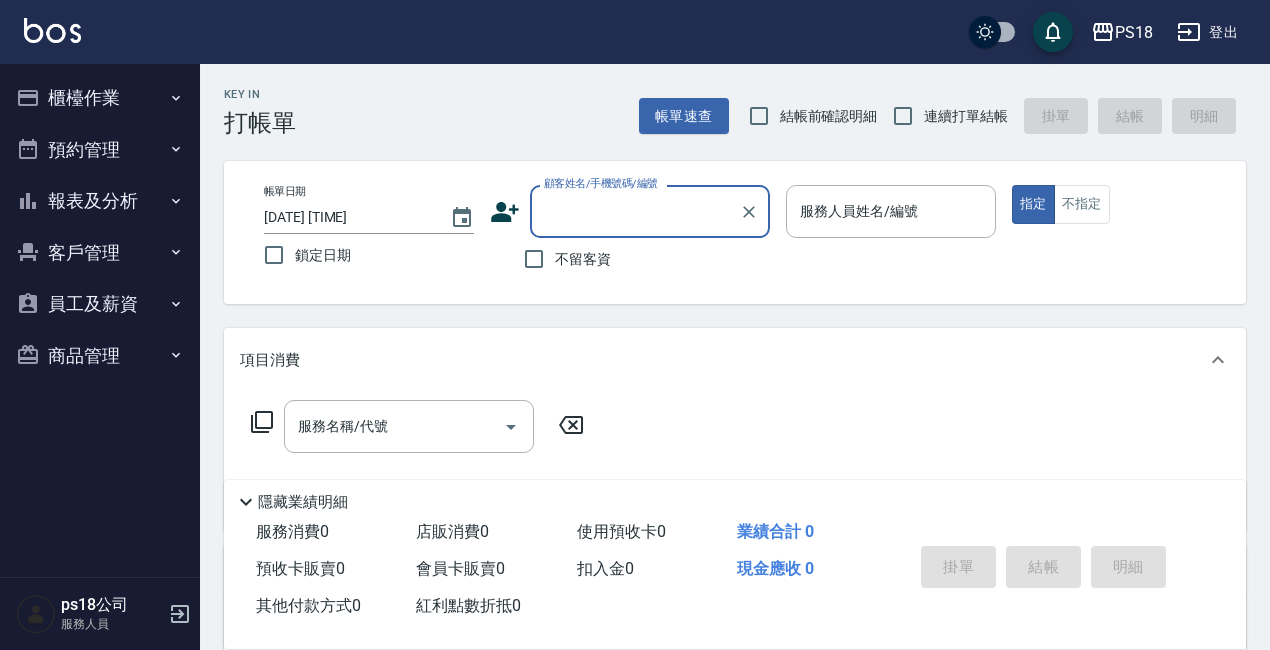 click on "櫃檯作業" at bounding box center [100, 98] 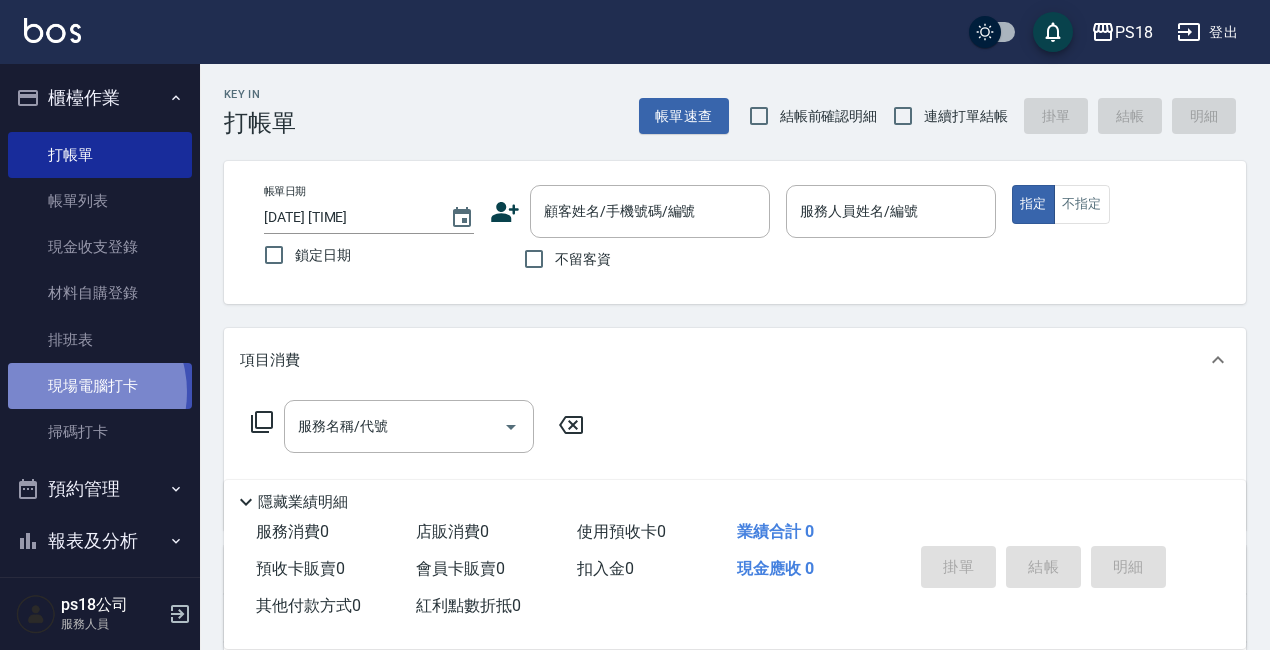 click on "現場電腦打卡" at bounding box center (100, 386) 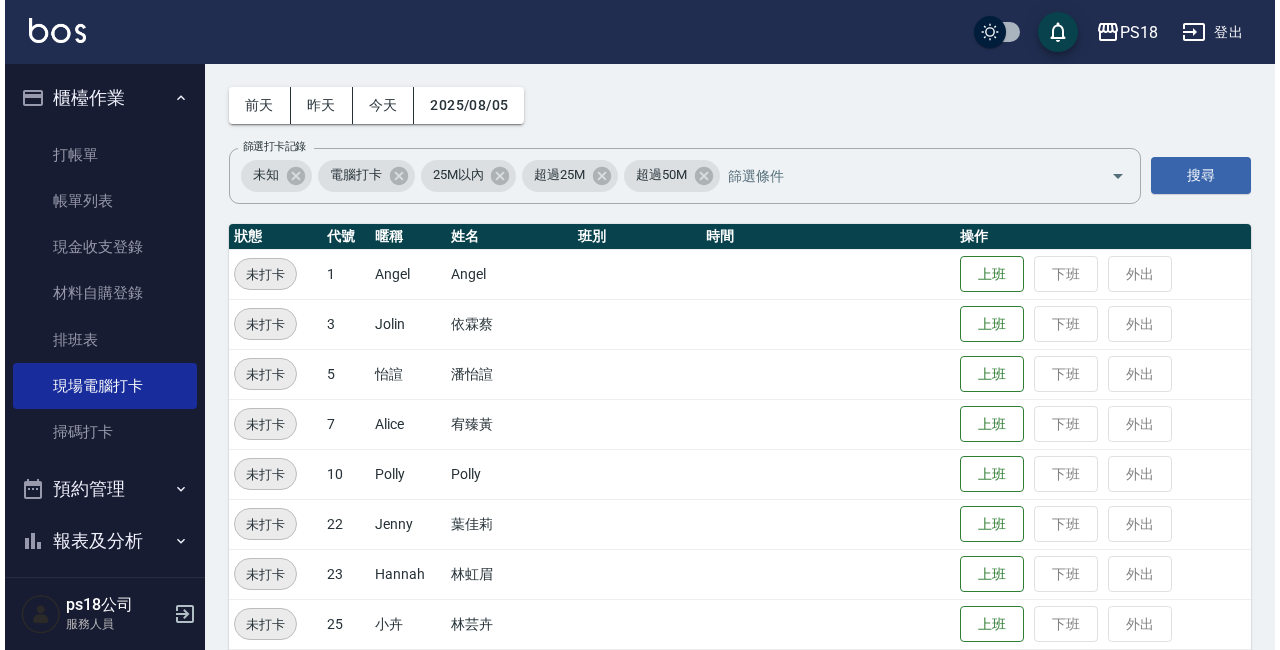 scroll, scrollTop: 200, scrollLeft: 0, axis: vertical 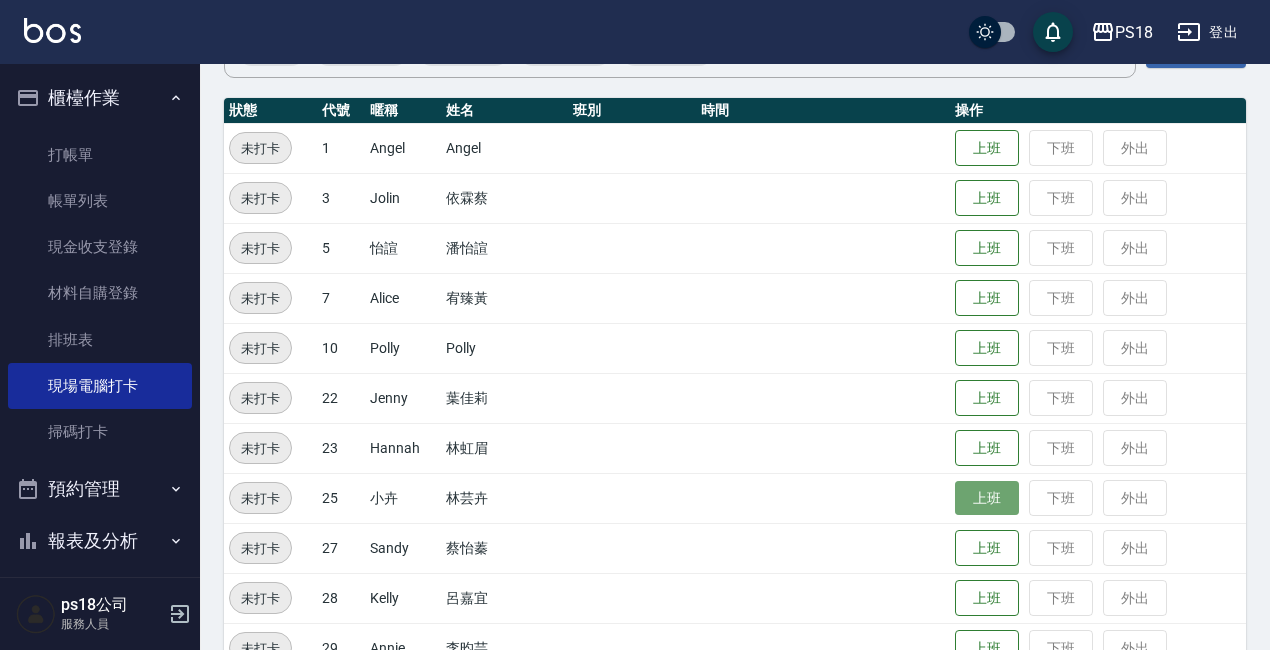 click on "上班" at bounding box center (987, 498) 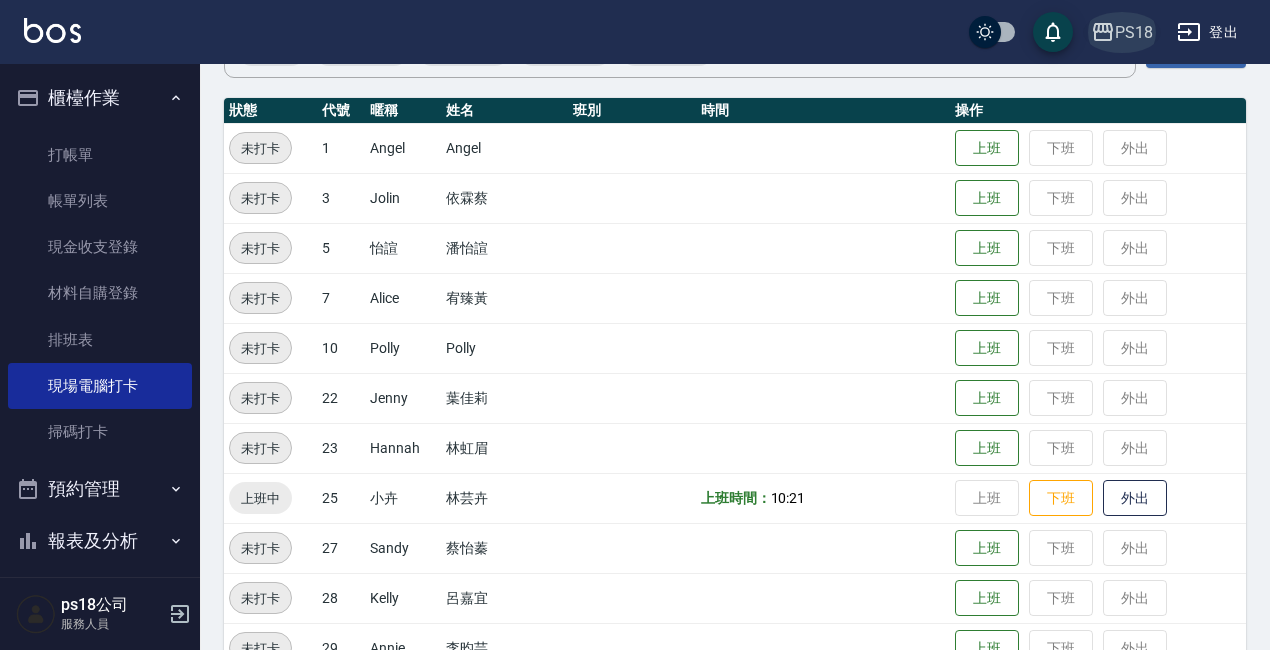 click on "PS18" at bounding box center [1134, 32] 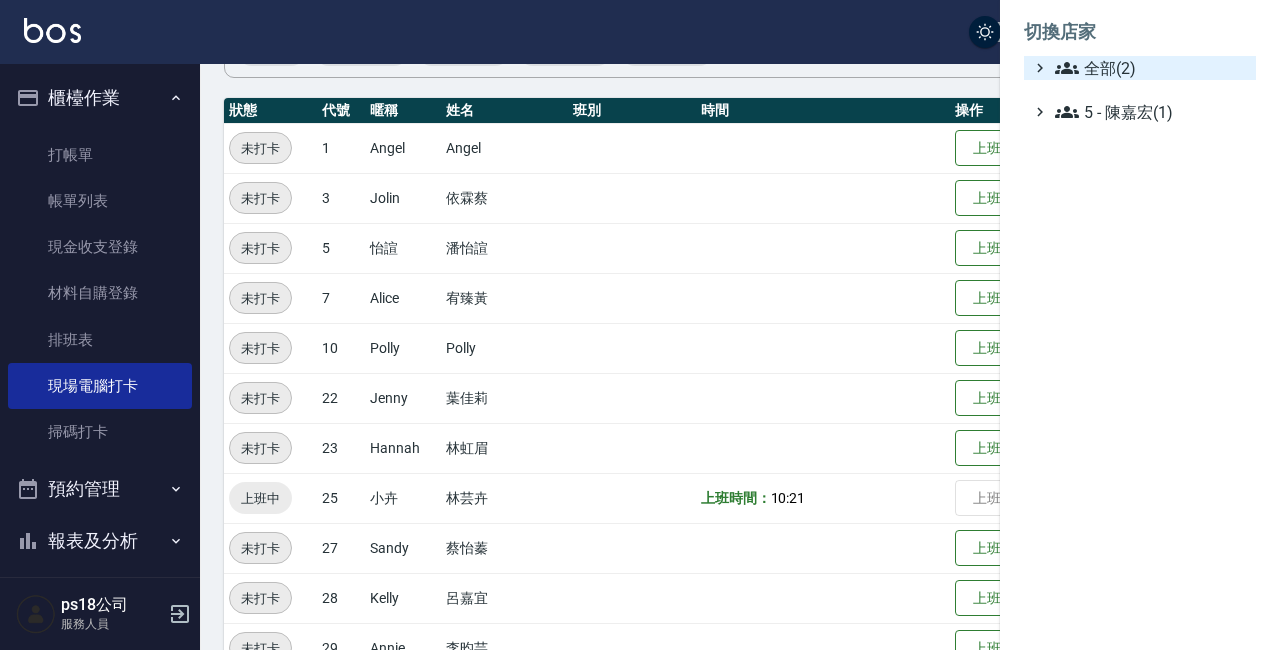 click on "全部(2)" at bounding box center (1151, 68) 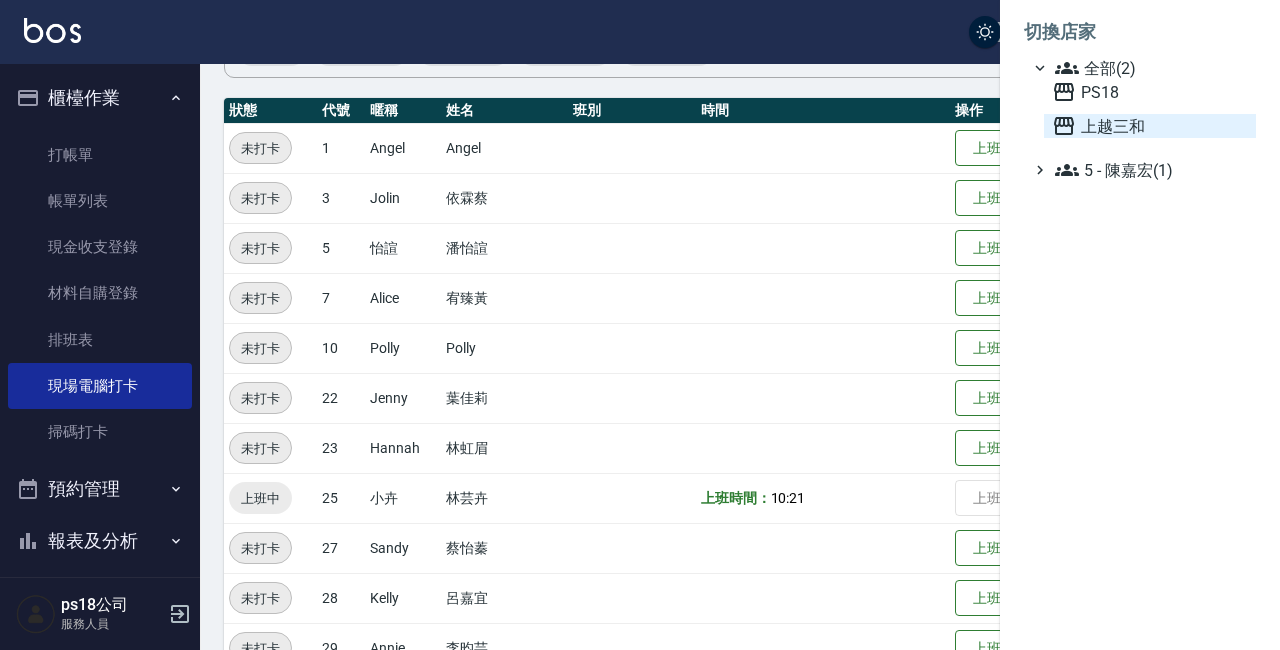 click on "上越三和" at bounding box center (1150, 126) 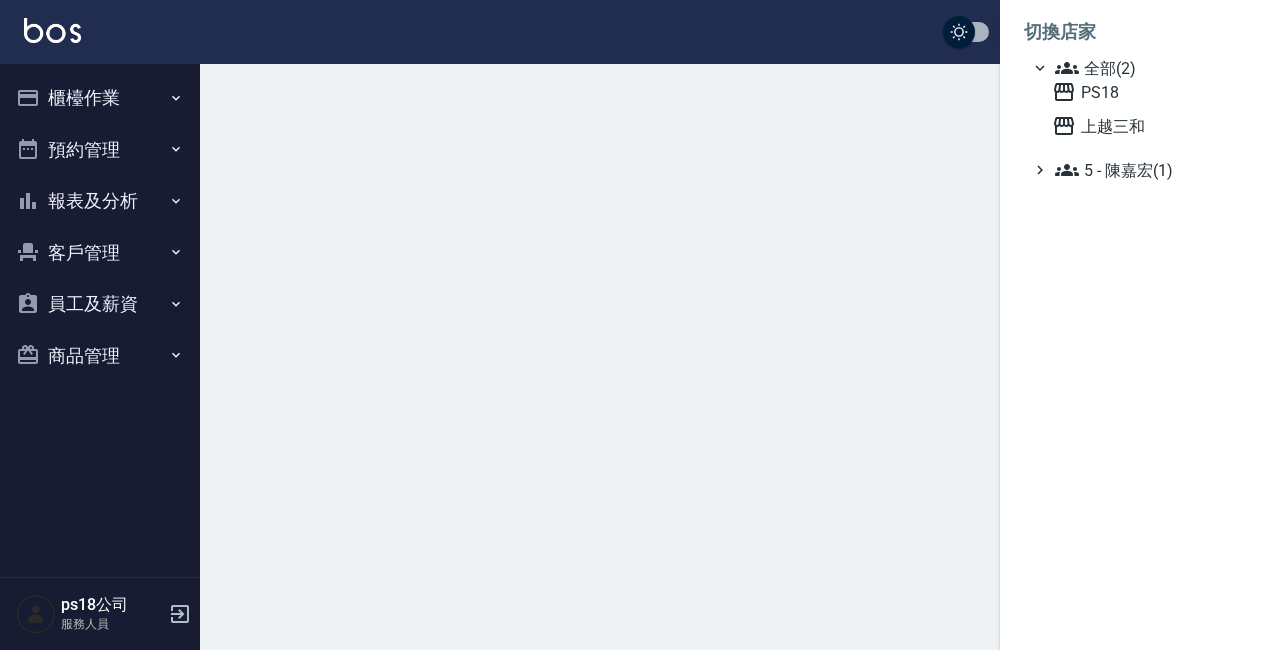 scroll, scrollTop: 0, scrollLeft: 0, axis: both 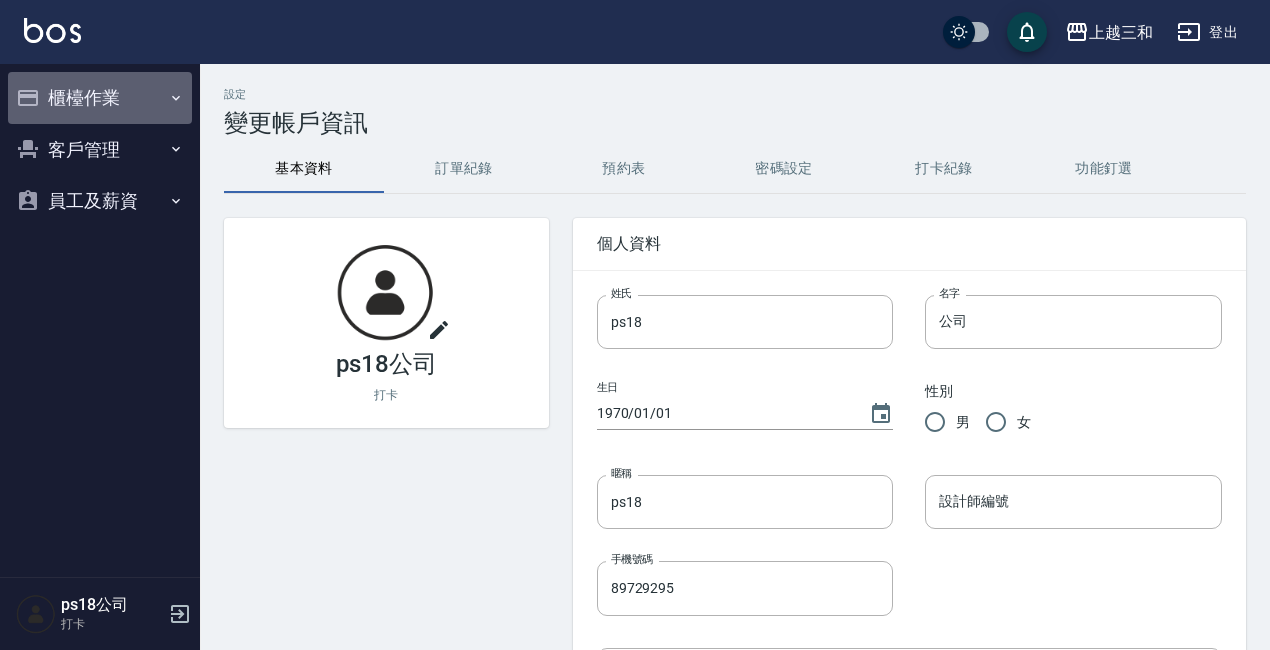 drag, startPoint x: 0, startPoint y: 0, endPoint x: 113, endPoint y: 101, distance: 151.55856 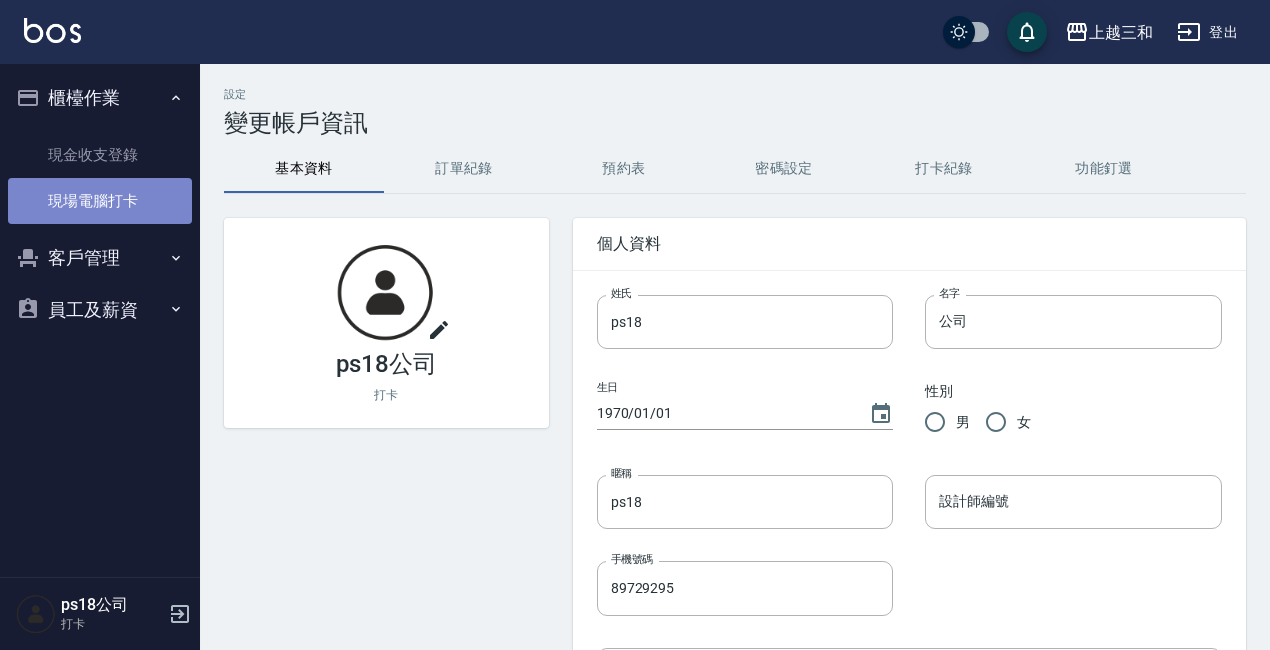 click on "現場電腦打卡" at bounding box center (100, 201) 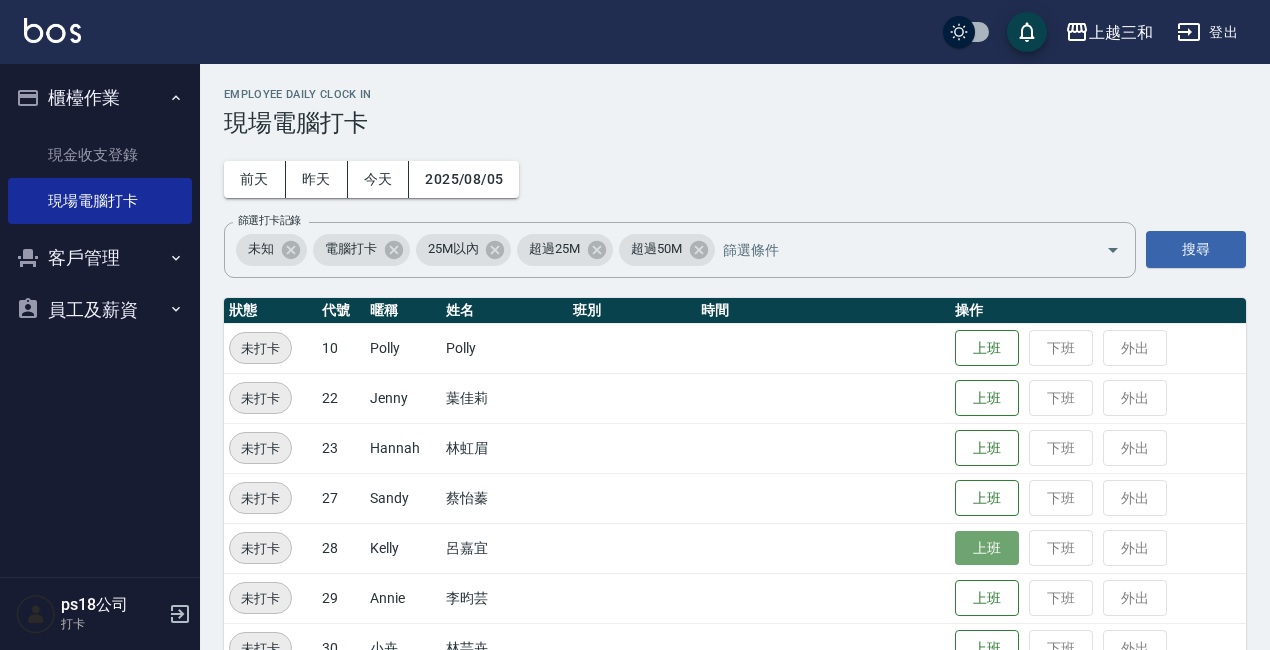 click on "上班" at bounding box center [987, 548] 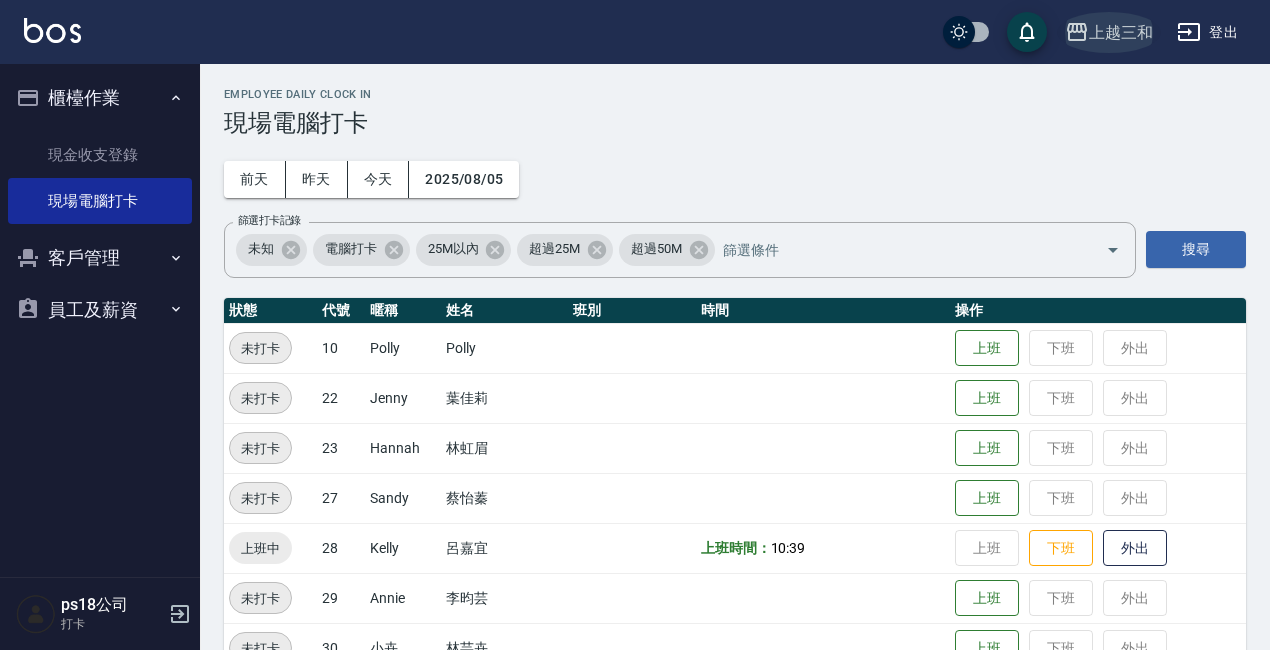 click on "上越三和" at bounding box center [1121, 32] 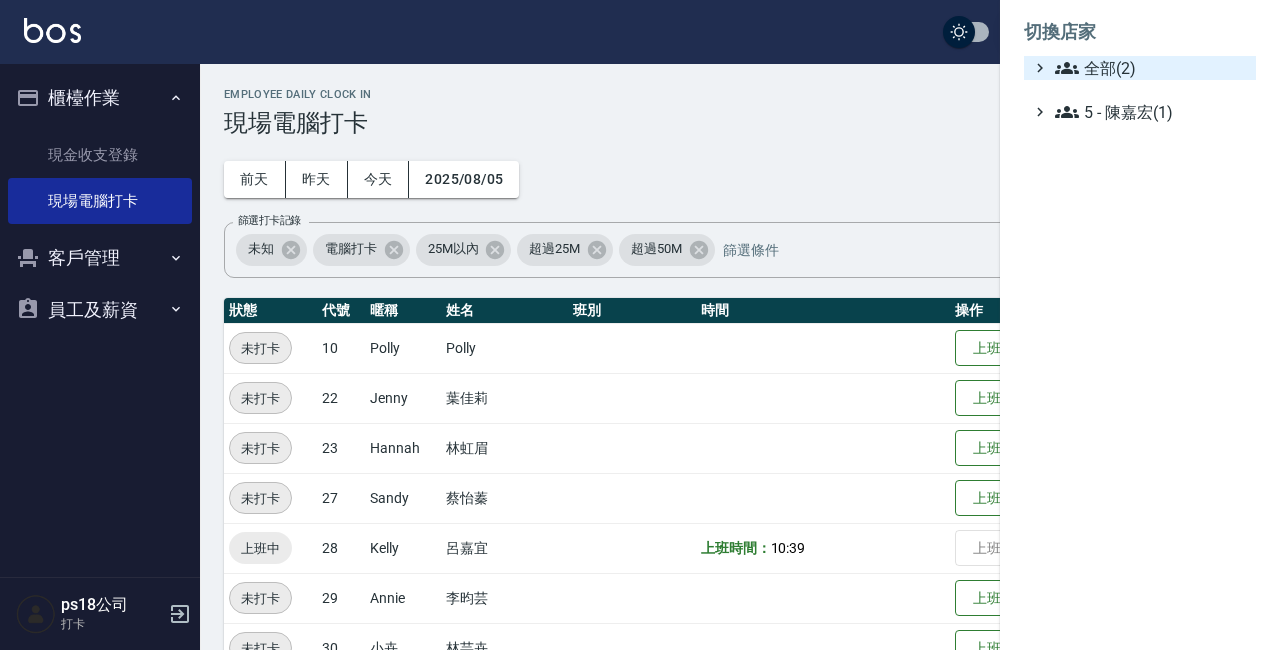 click on "全部(2)" at bounding box center [1151, 68] 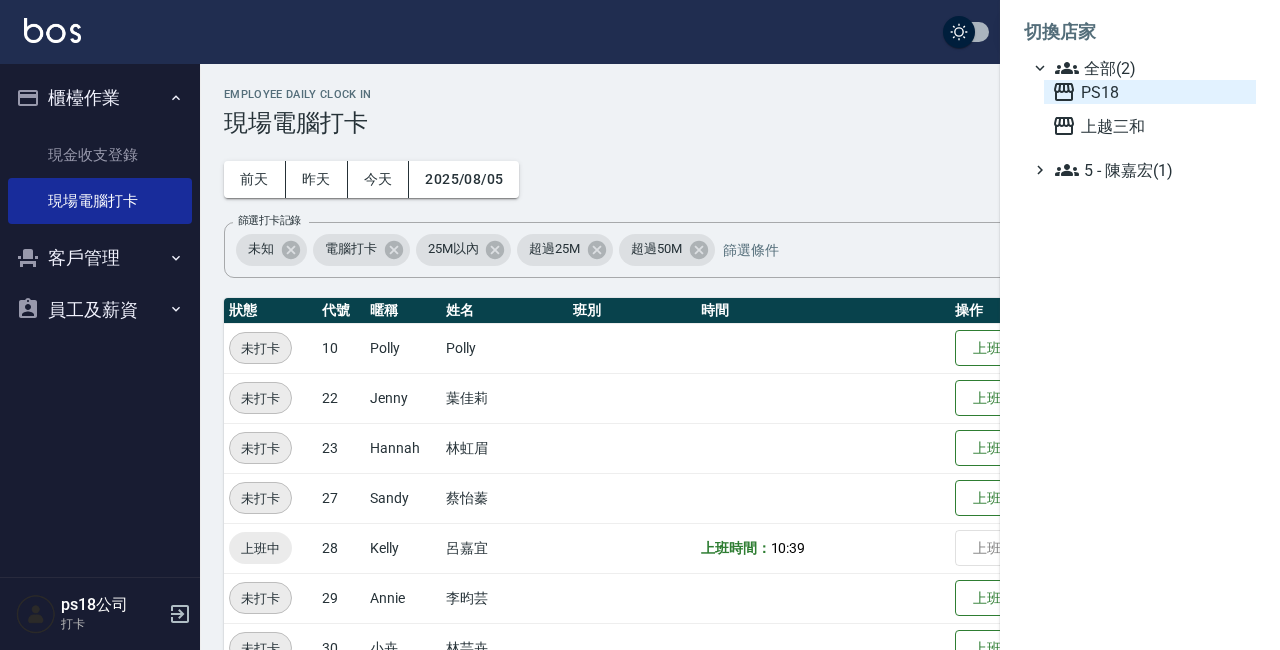 click on "PS18" at bounding box center (1150, 92) 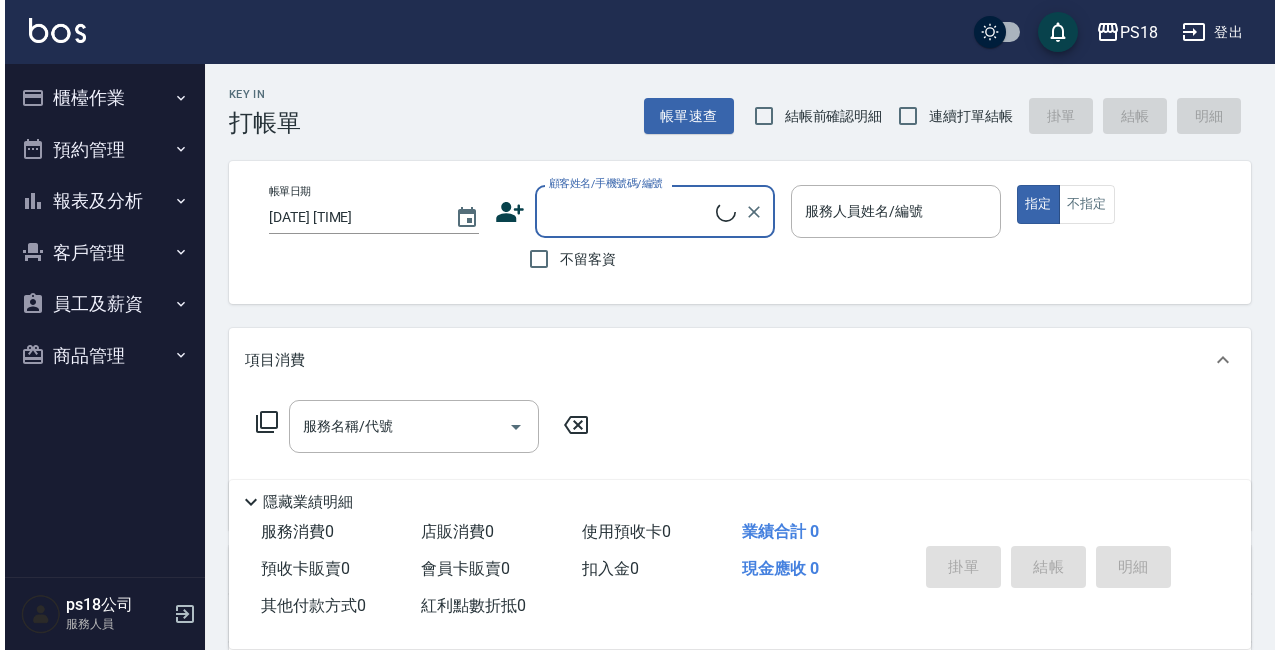 scroll, scrollTop: 0, scrollLeft: 0, axis: both 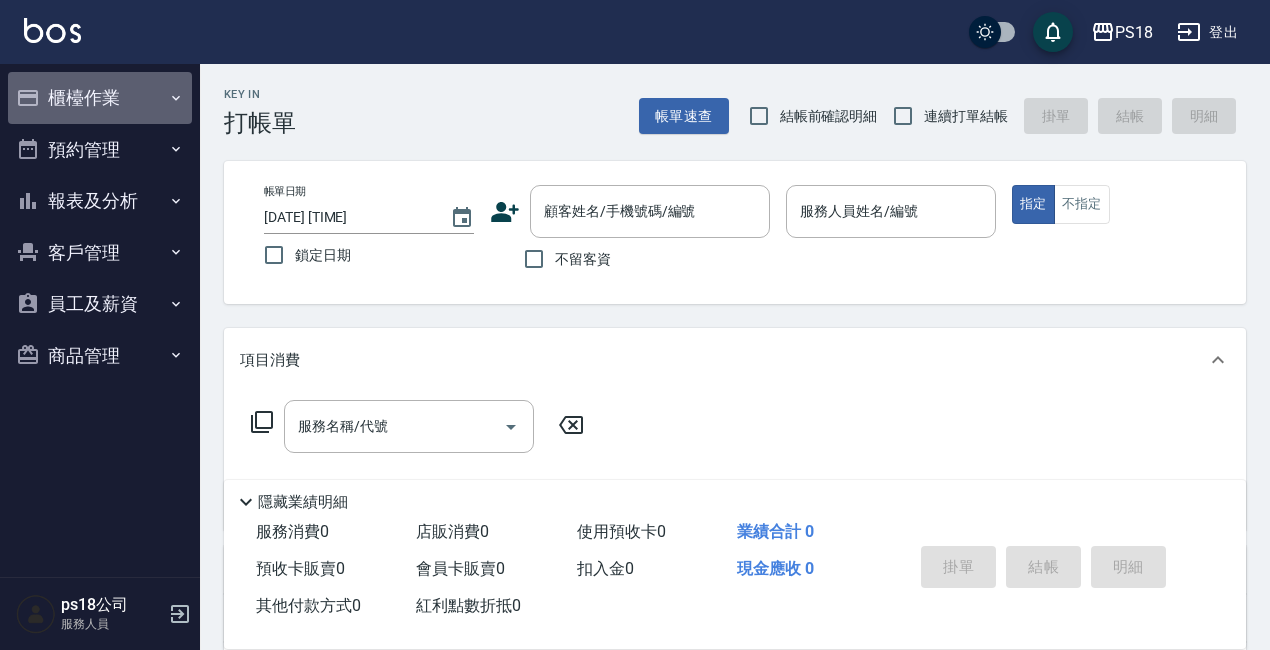click on "櫃檯作業" at bounding box center (100, 98) 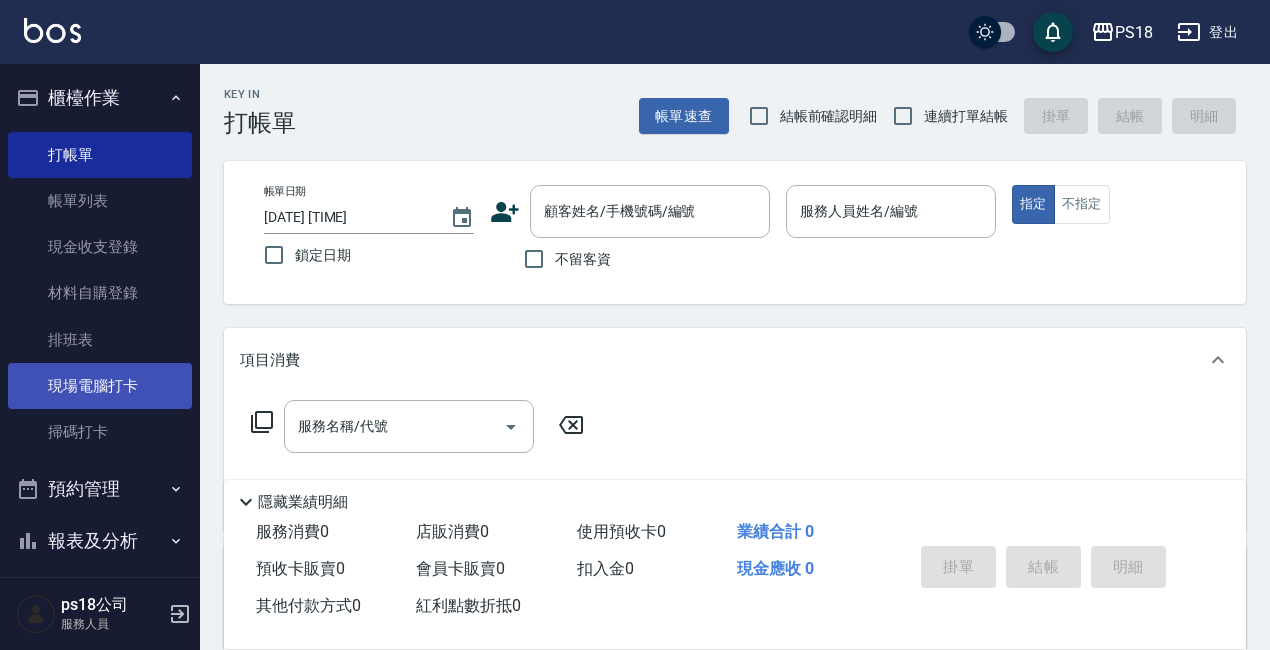 click on "現場電腦打卡" at bounding box center [100, 386] 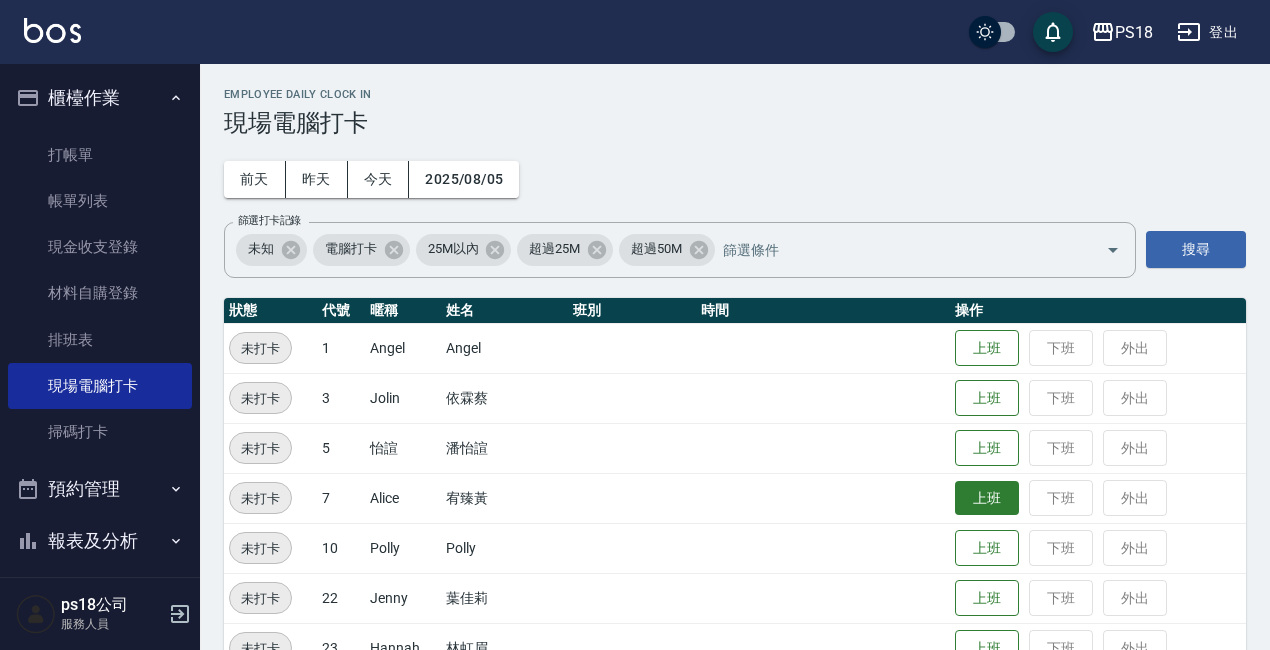 click on "上班" at bounding box center (987, 498) 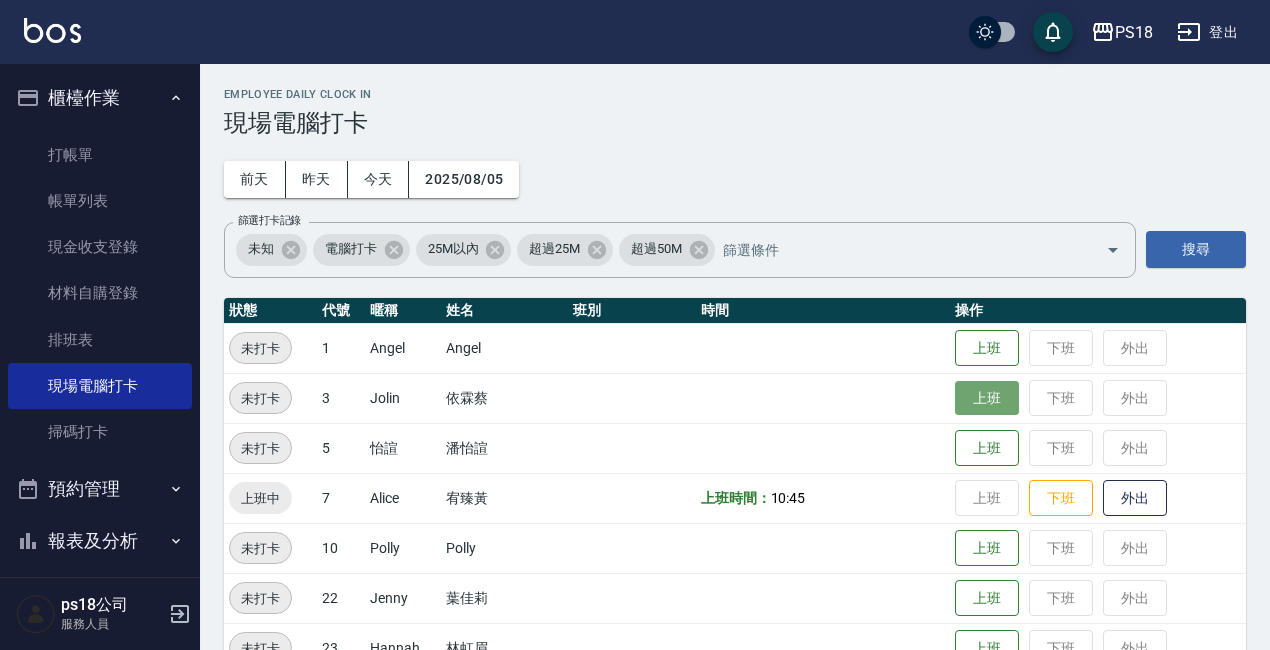 click on "上班" at bounding box center [987, 398] 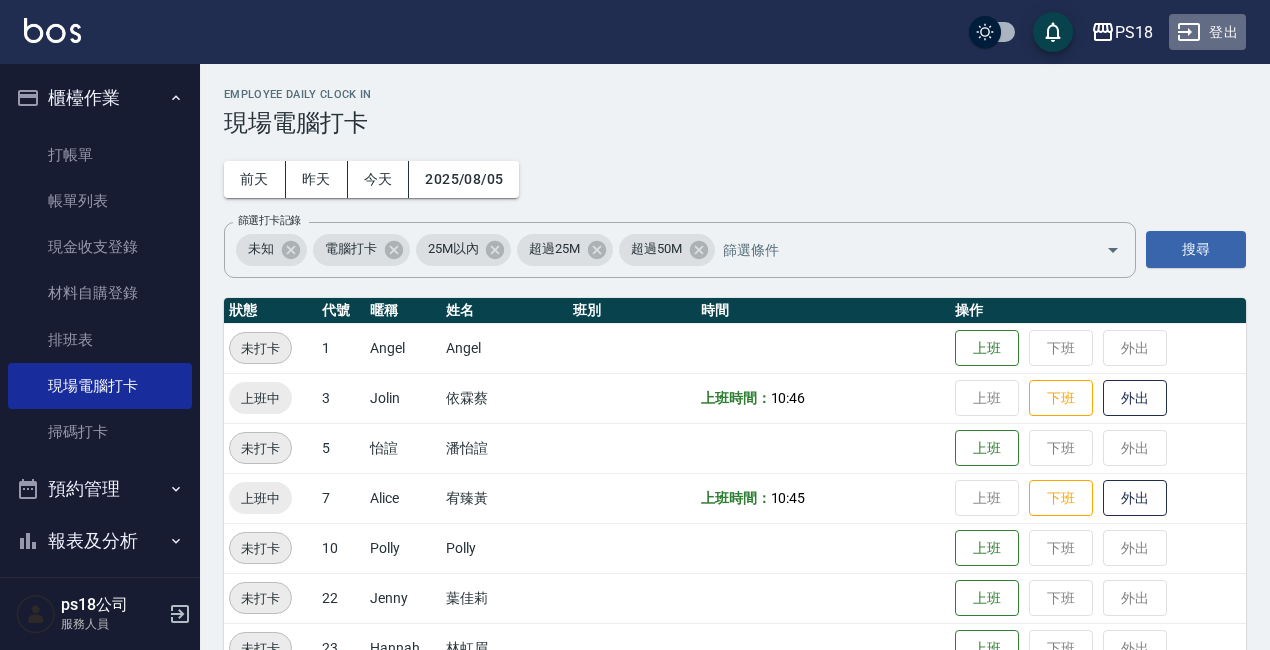 click on "登出" at bounding box center (1207, 32) 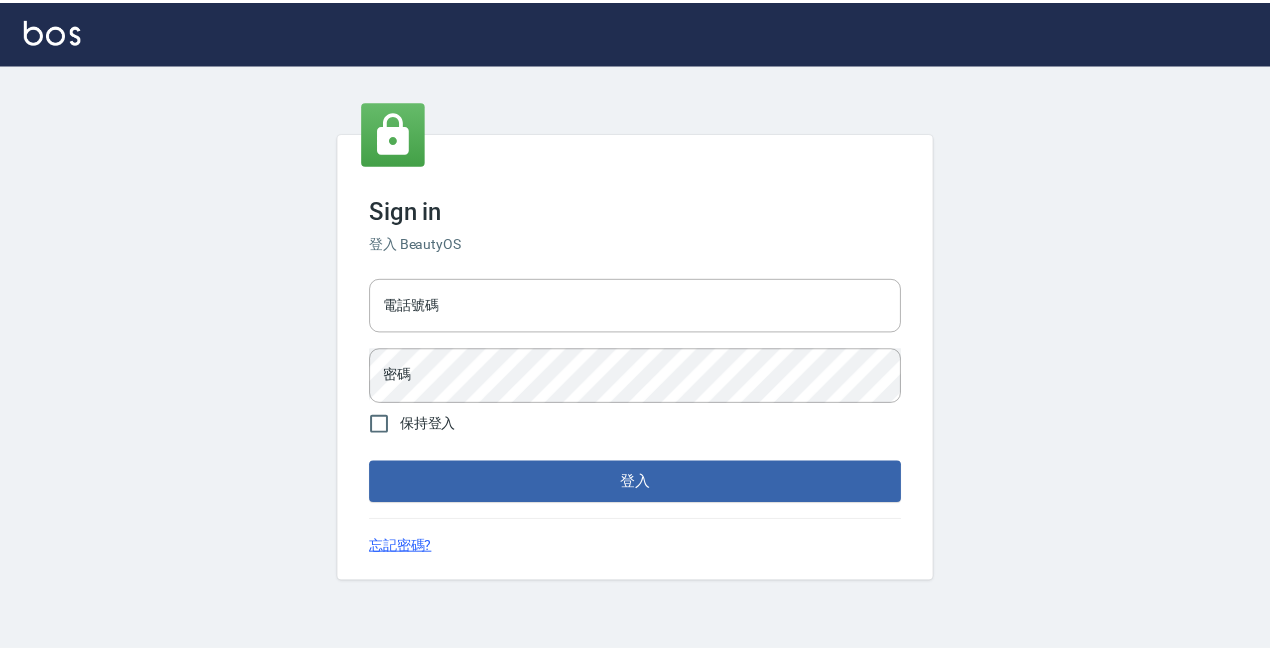 scroll, scrollTop: 0, scrollLeft: 0, axis: both 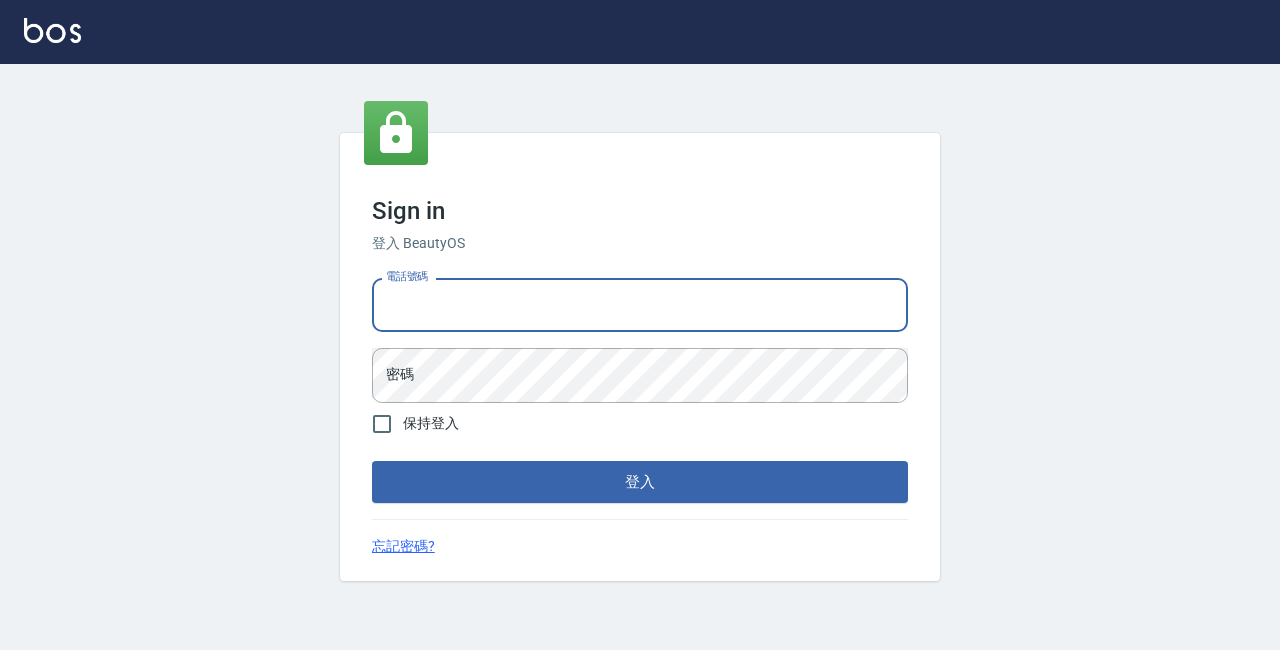 click on "電話號碼" at bounding box center [640, 305] 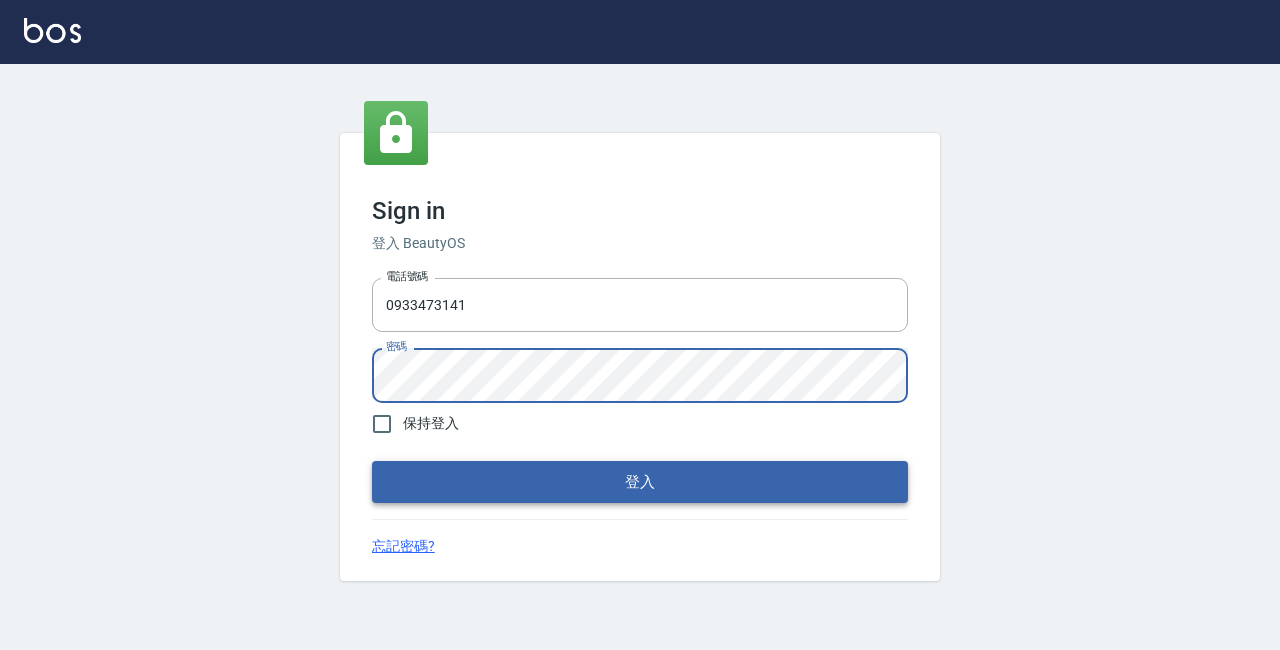 click on "登入" at bounding box center (640, 482) 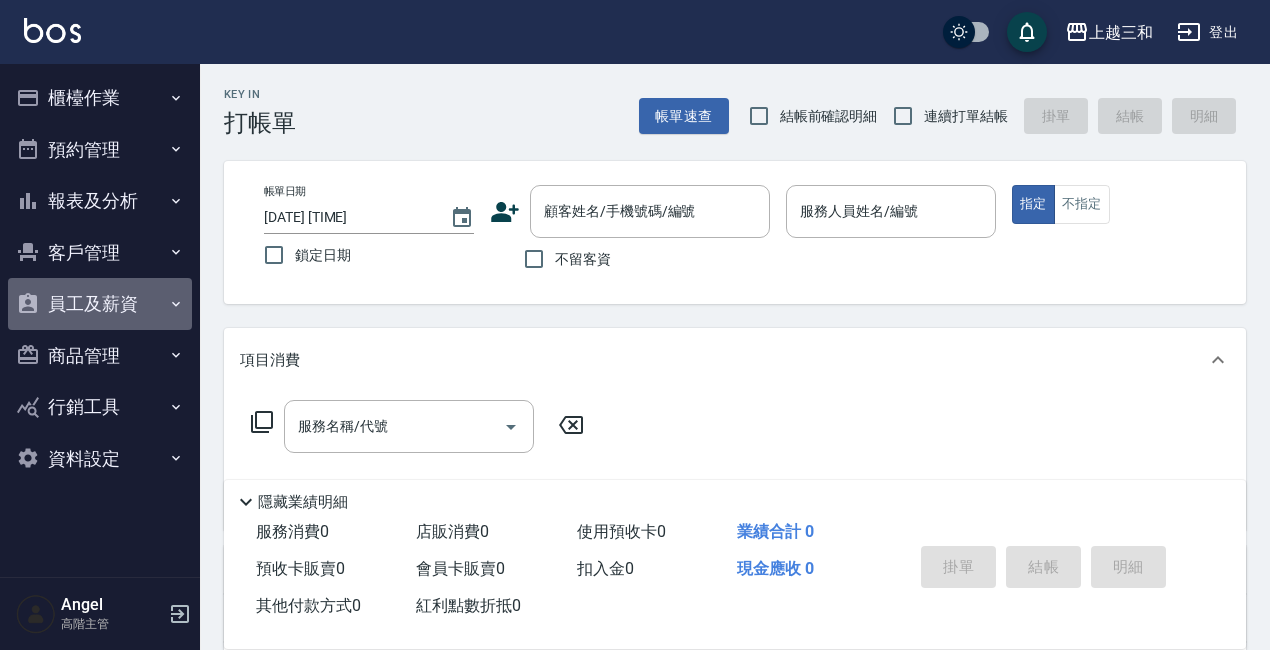 click on "員工及薪資" at bounding box center [100, 304] 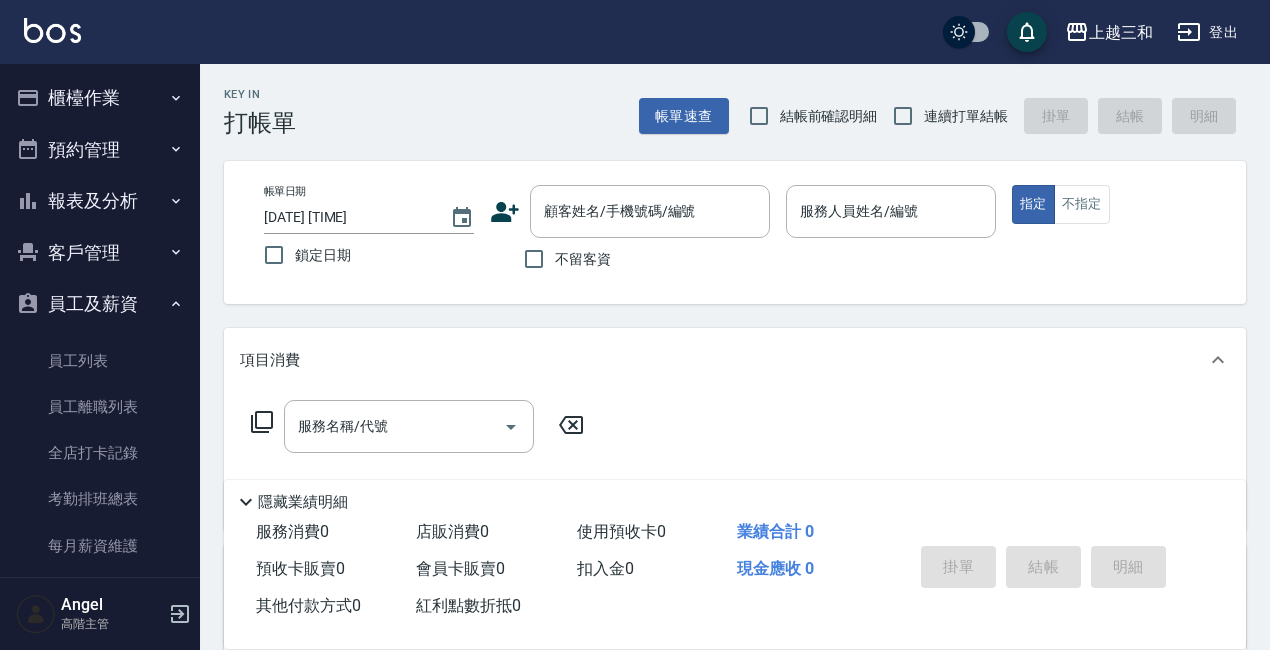 scroll, scrollTop: 200, scrollLeft: 0, axis: vertical 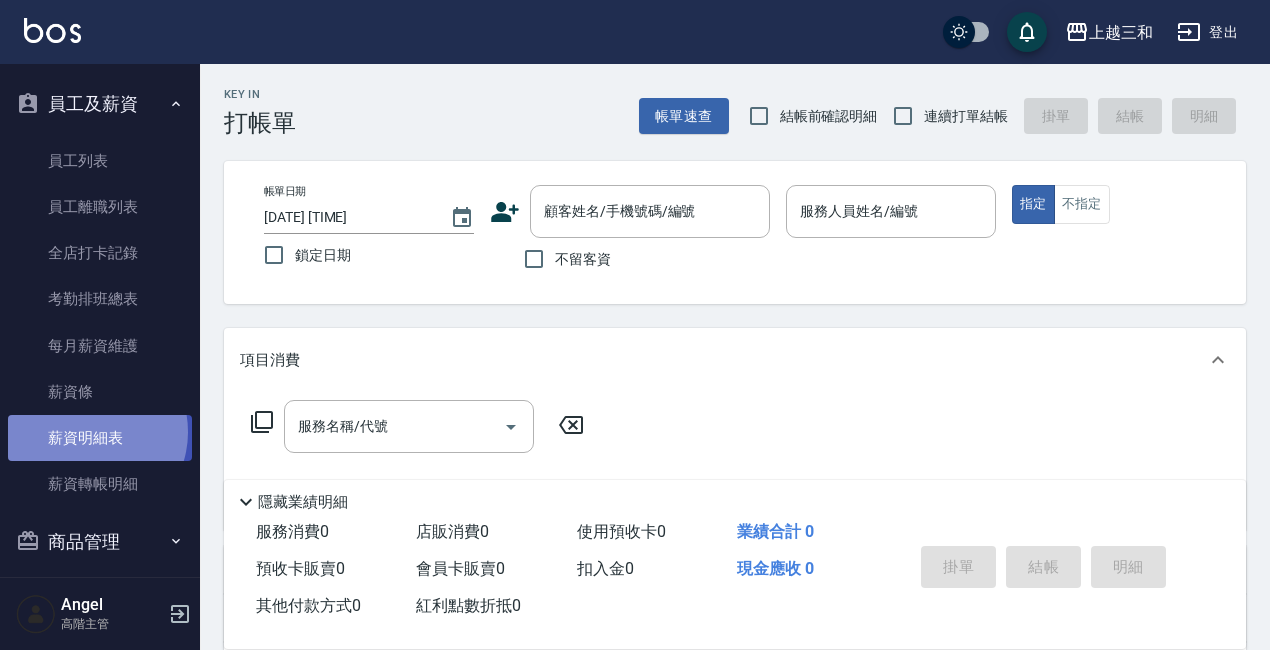 click on "薪資明細表" at bounding box center [100, 438] 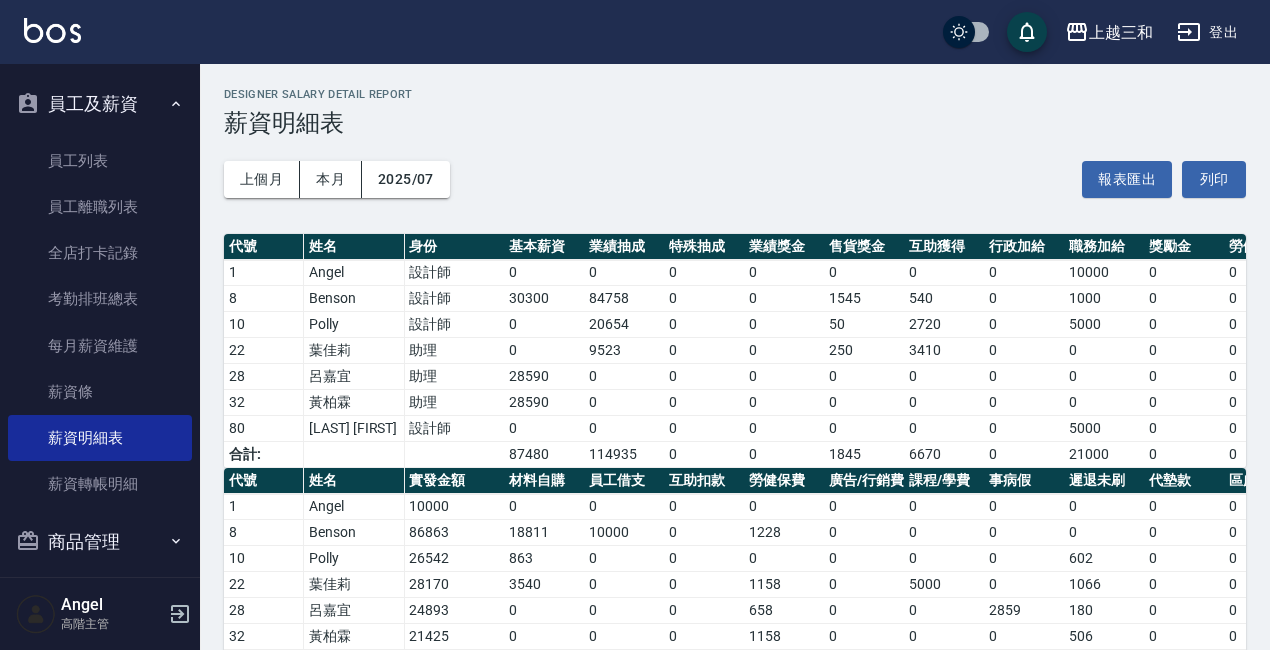 scroll, scrollTop: 110, scrollLeft: 0, axis: vertical 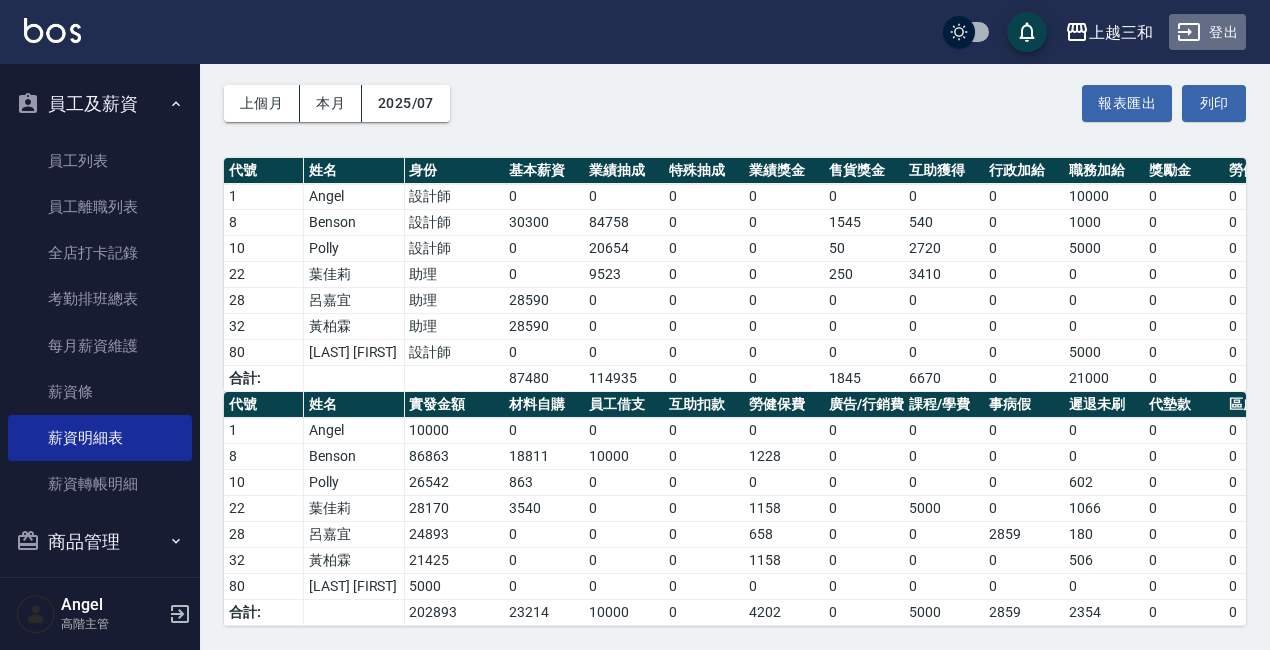 click on "登出" at bounding box center (1207, 32) 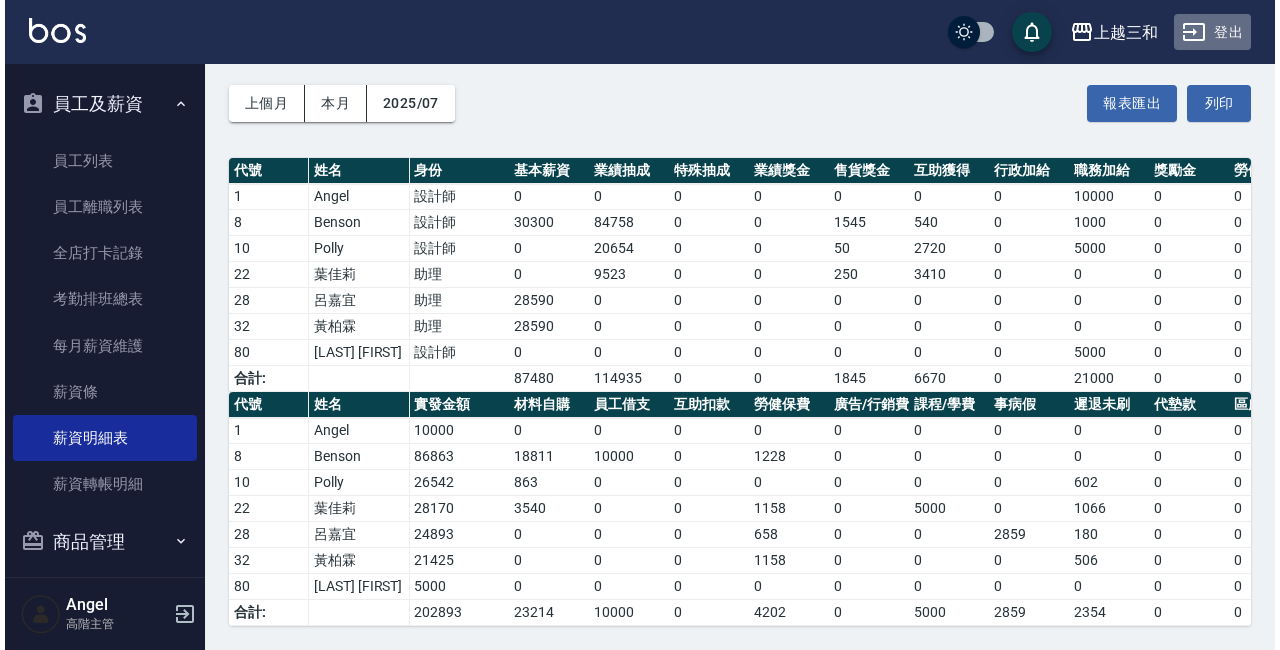scroll, scrollTop: 0, scrollLeft: 0, axis: both 